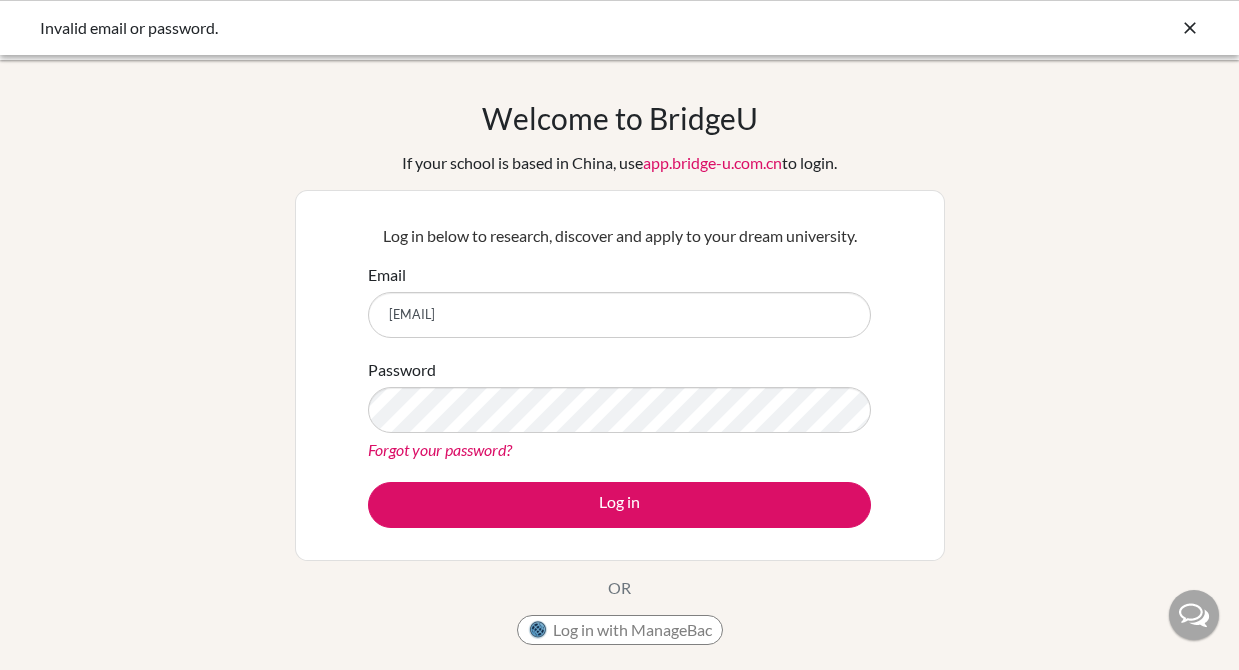 scroll, scrollTop: 0, scrollLeft: 0, axis: both 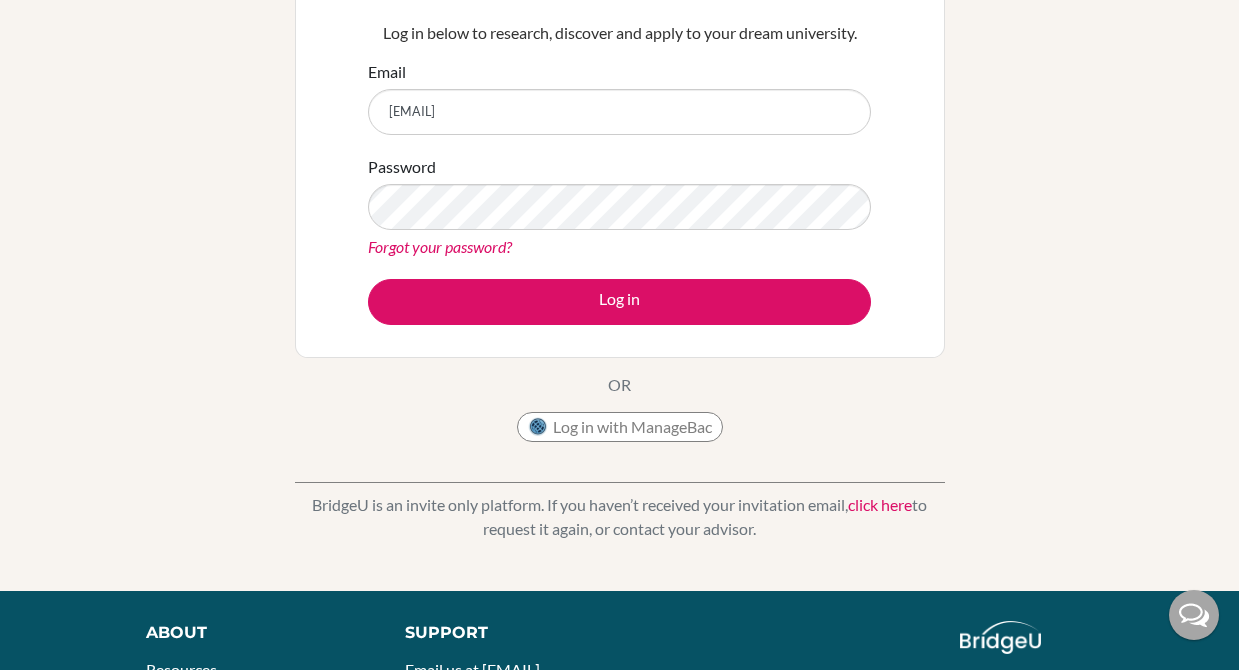 click on "click here" at bounding box center [880, 504] 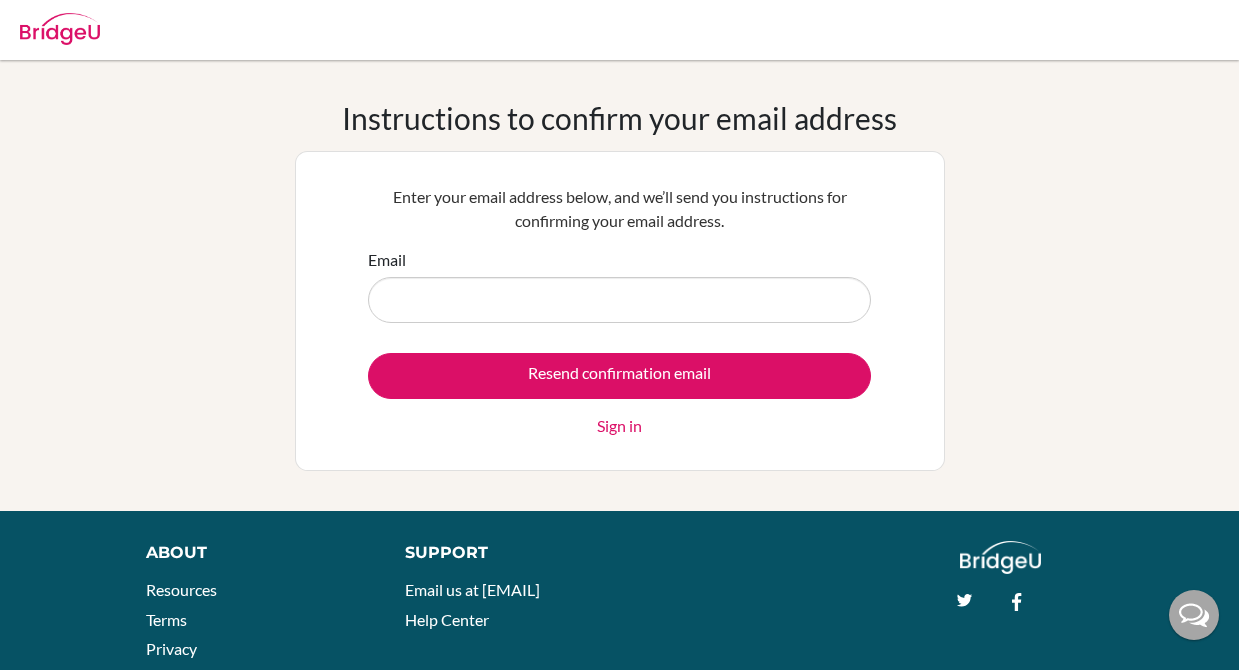 scroll, scrollTop: 0, scrollLeft: 0, axis: both 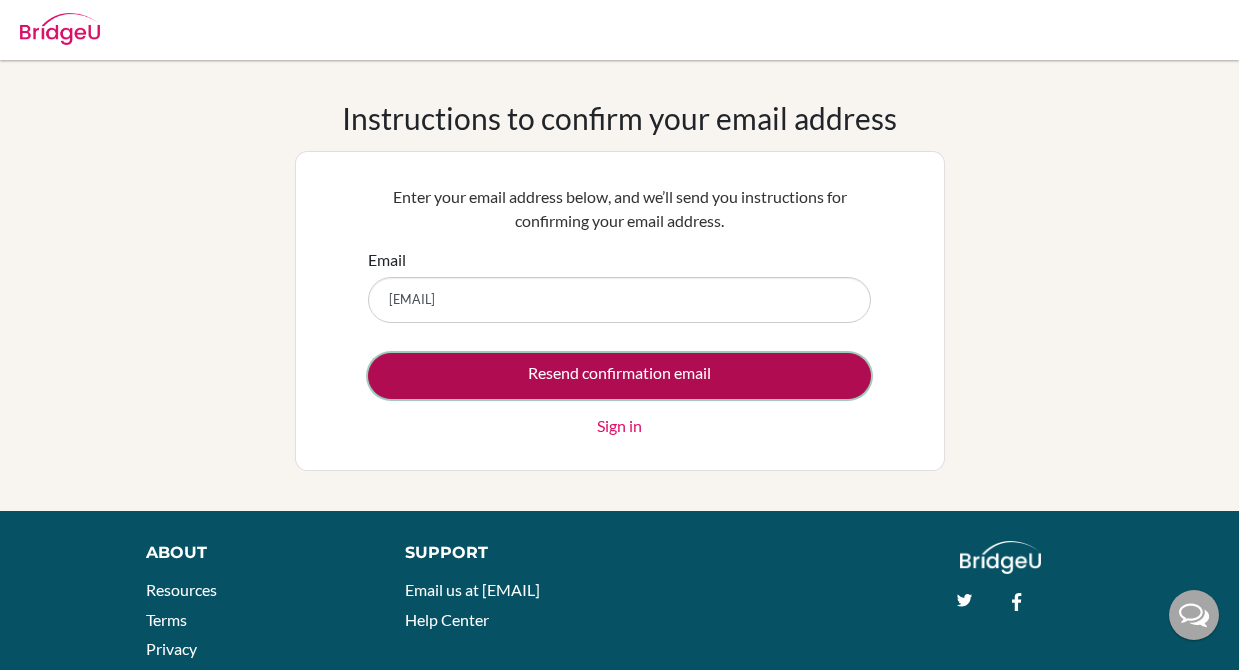 click on "Resend confirmation email" at bounding box center [619, 376] 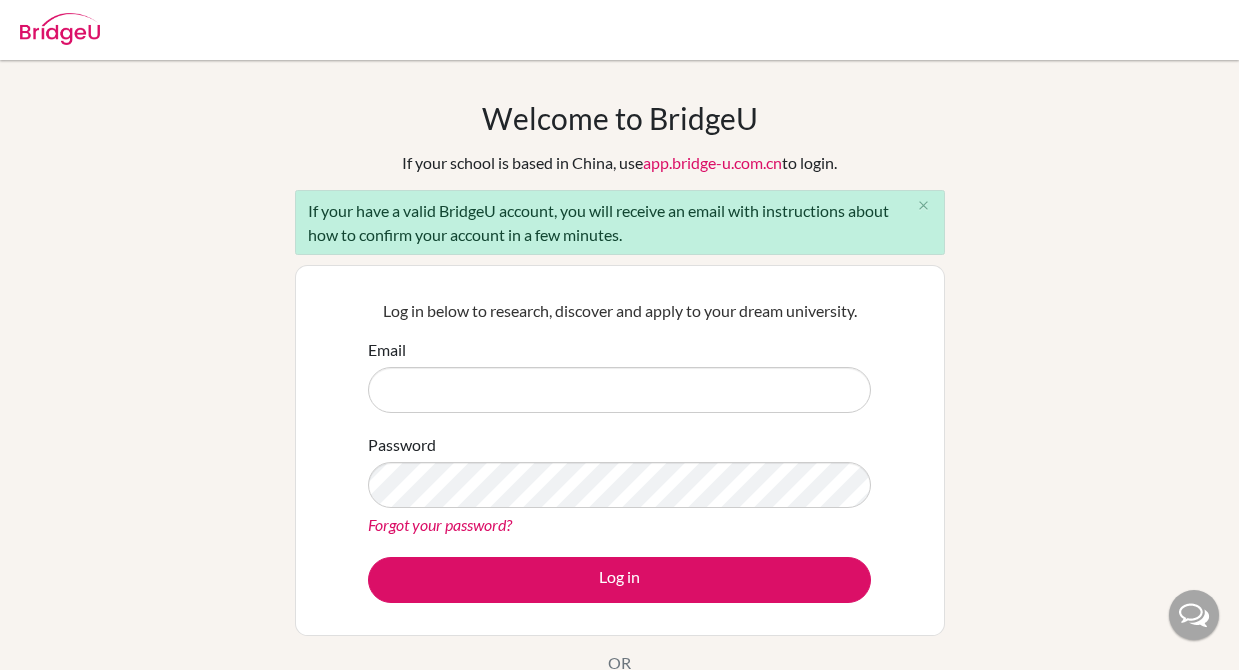 scroll, scrollTop: 0, scrollLeft: 0, axis: both 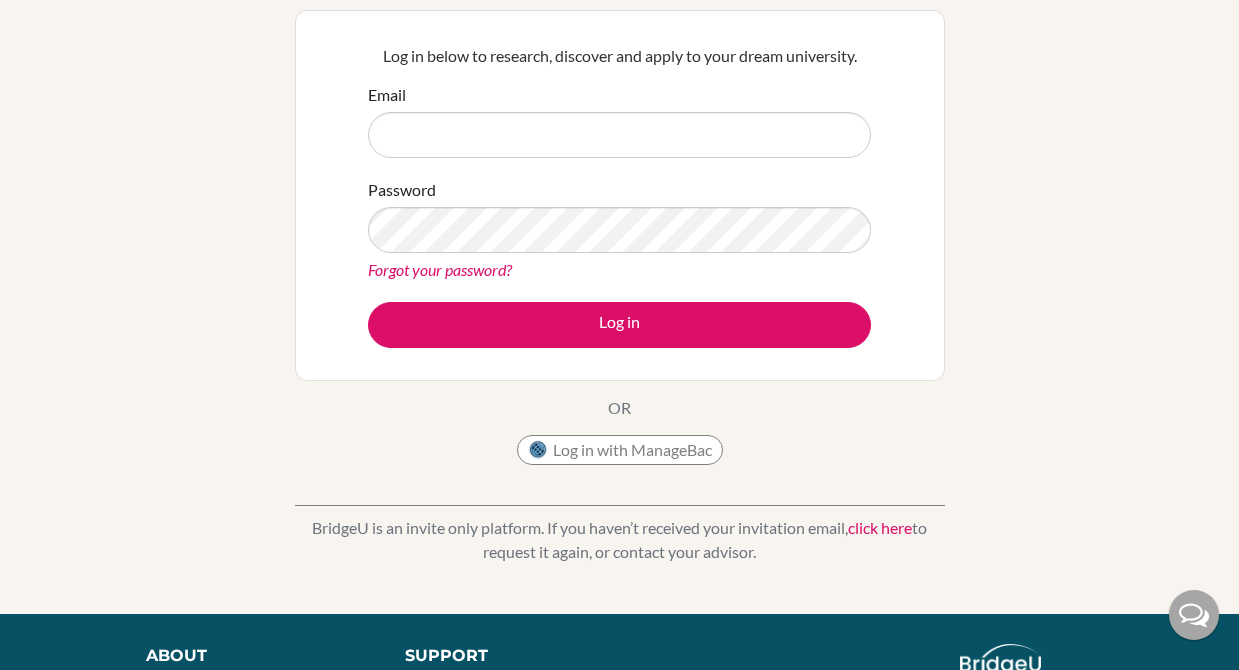 click on "Forgot your password?" at bounding box center [440, 269] 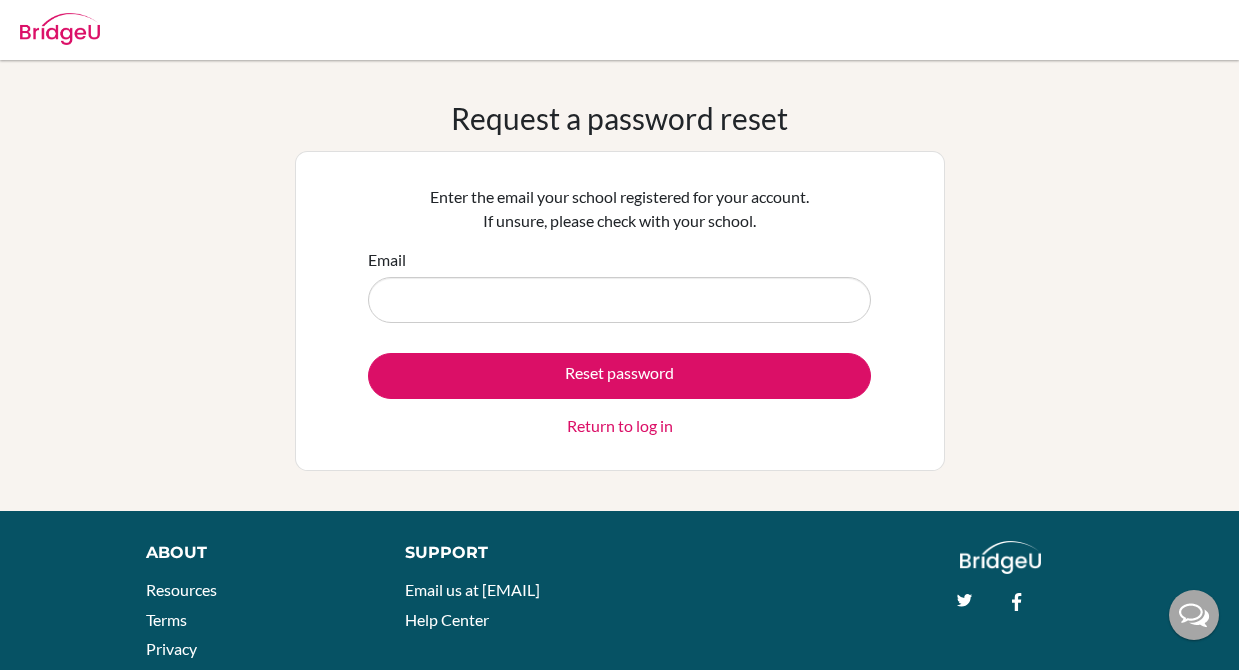 scroll, scrollTop: 0, scrollLeft: 0, axis: both 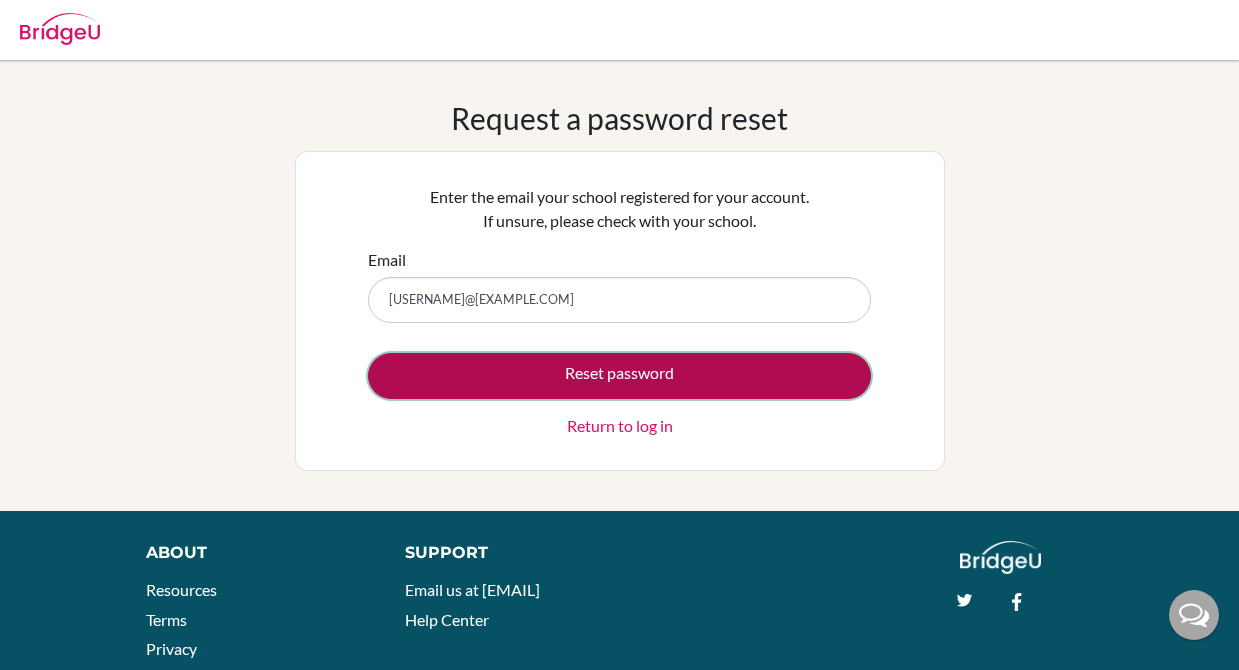 click on "Reset password" at bounding box center [619, 376] 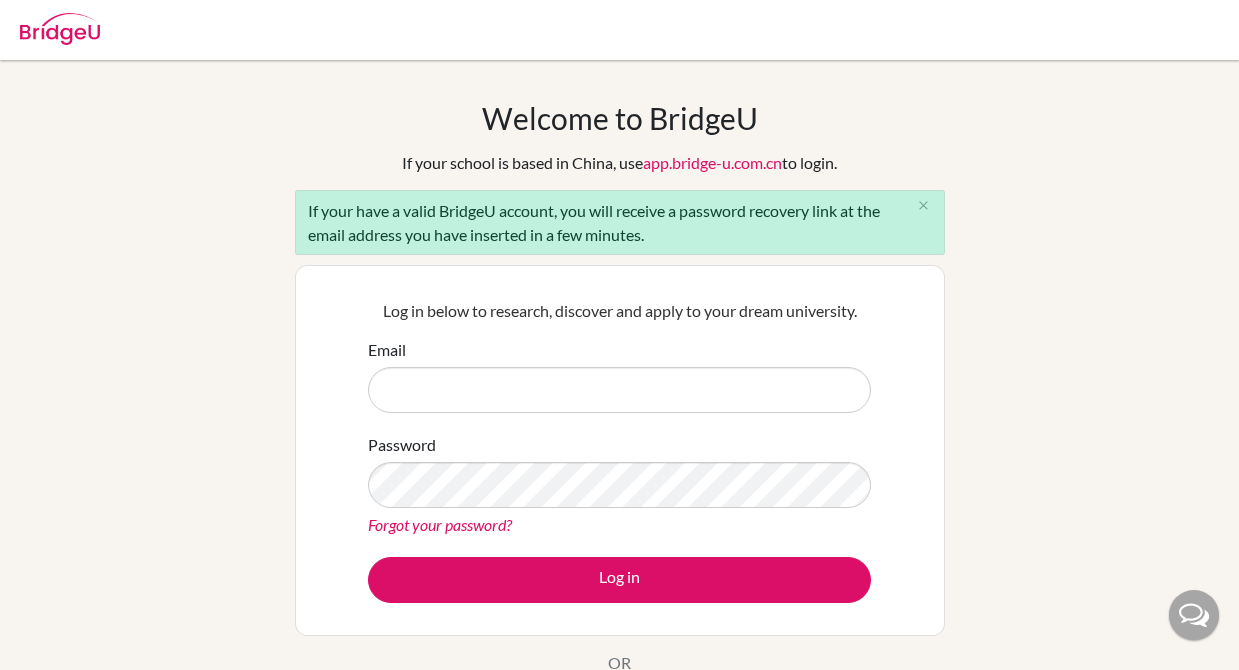 scroll, scrollTop: 0, scrollLeft: 0, axis: both 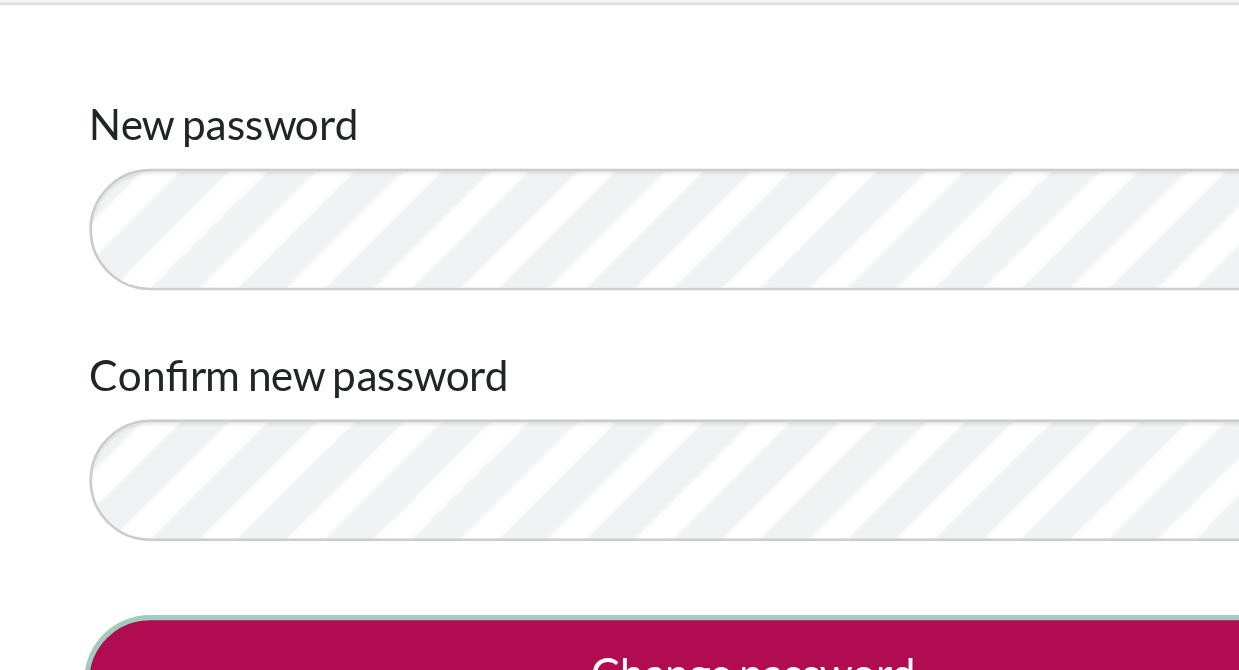 click on "Change password" at bounding box center (619, 408) 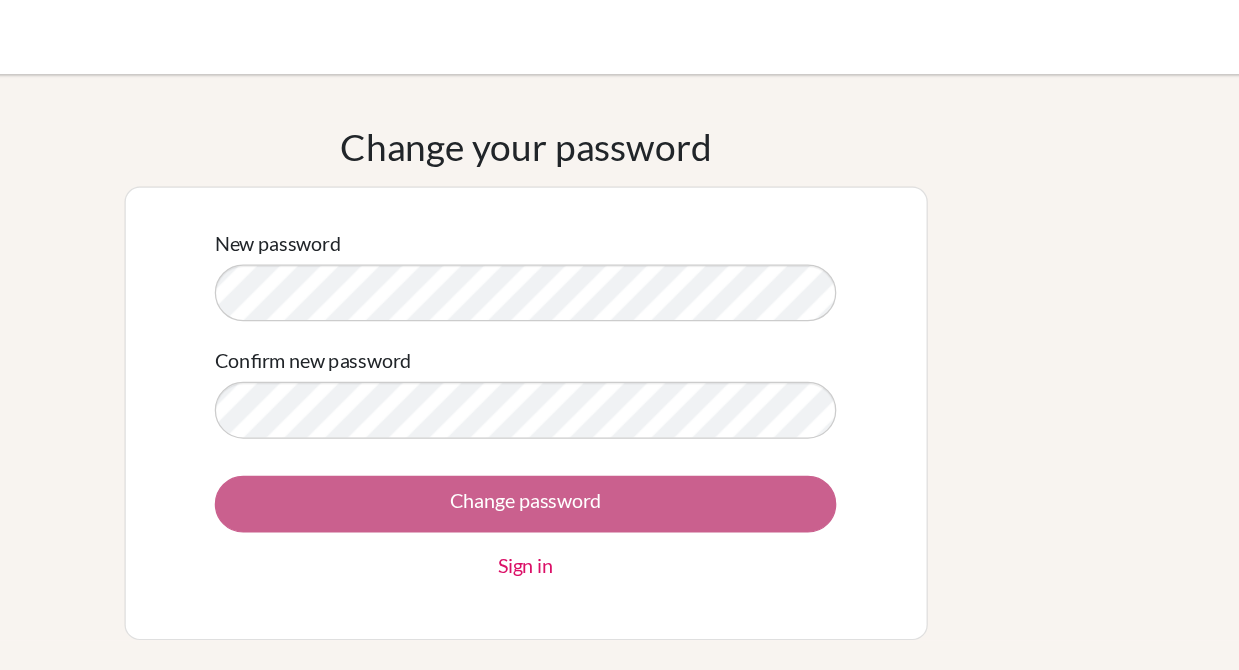 scroll, scrollTop: 0, scrollLeft: 0, axis: both 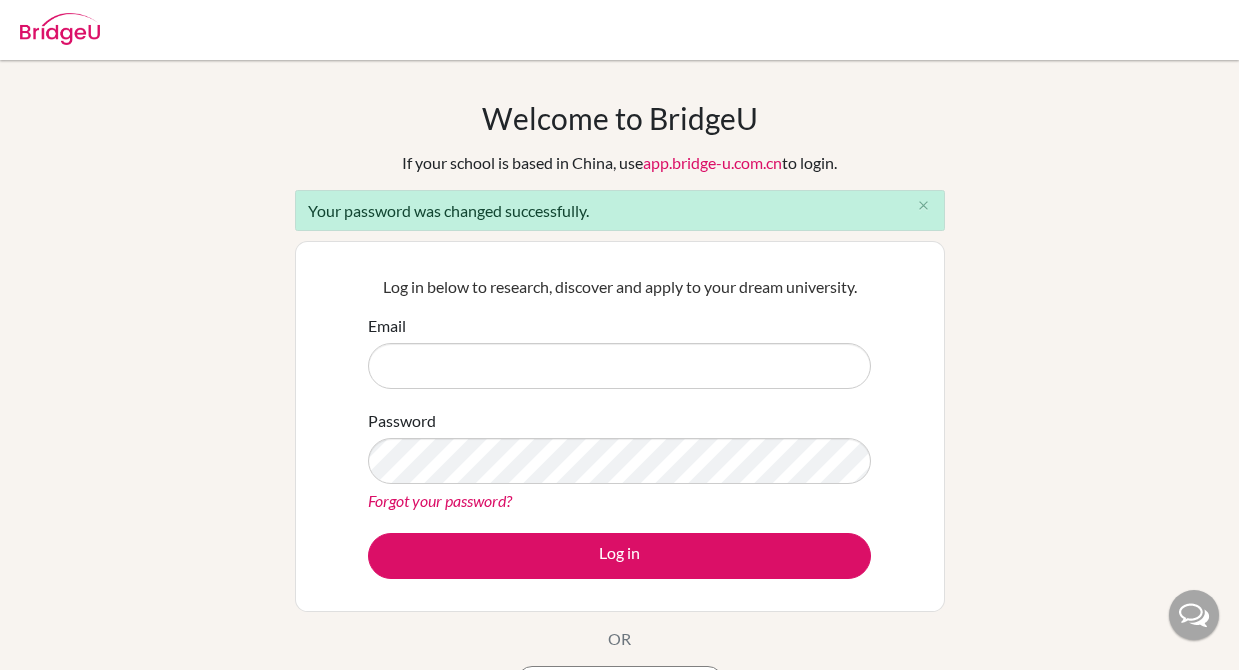 click on "Email" at bounding box center [619, 366] 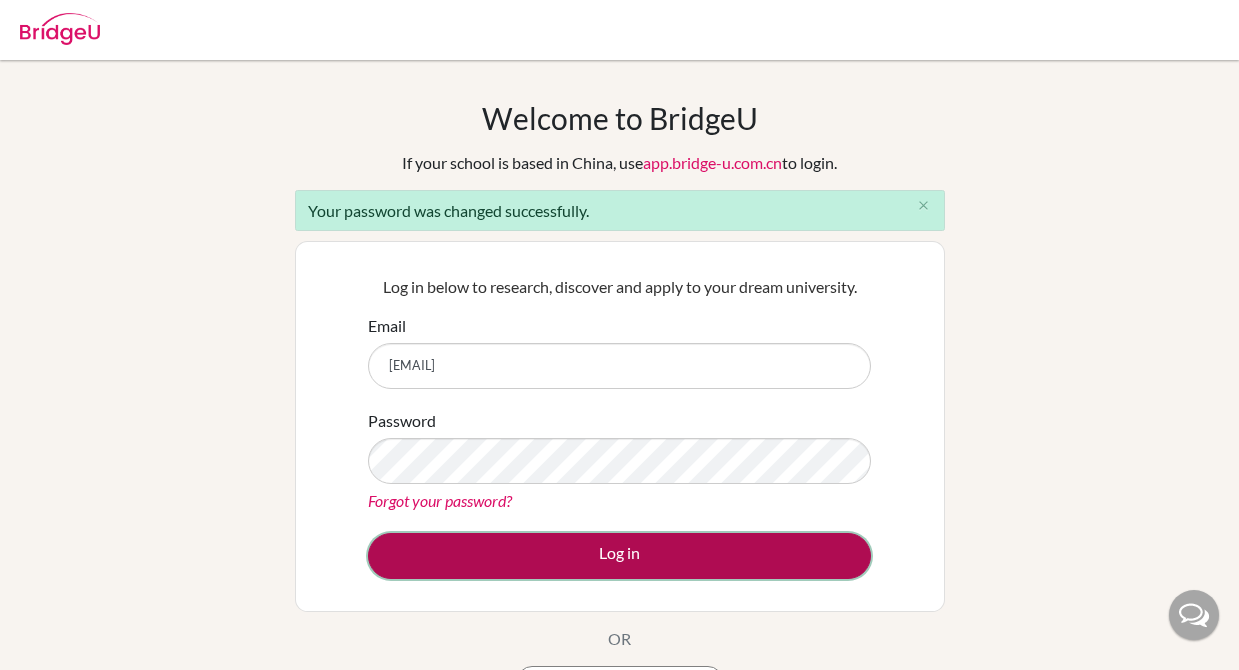 click on "Log in" at bounding box center (619, 556) 